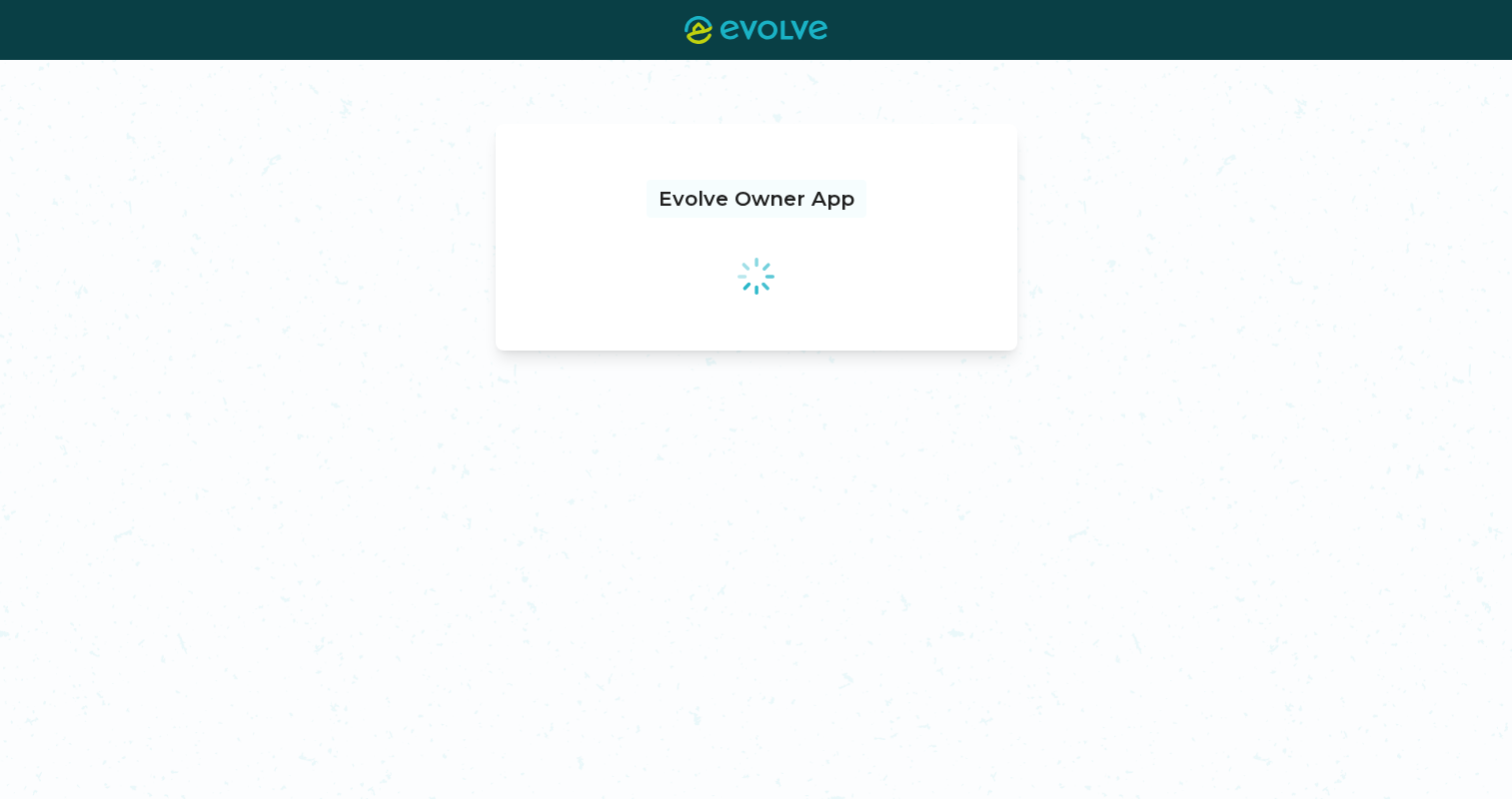 scroll, scrollTop: 0, scrollLeft: 0, axis: both 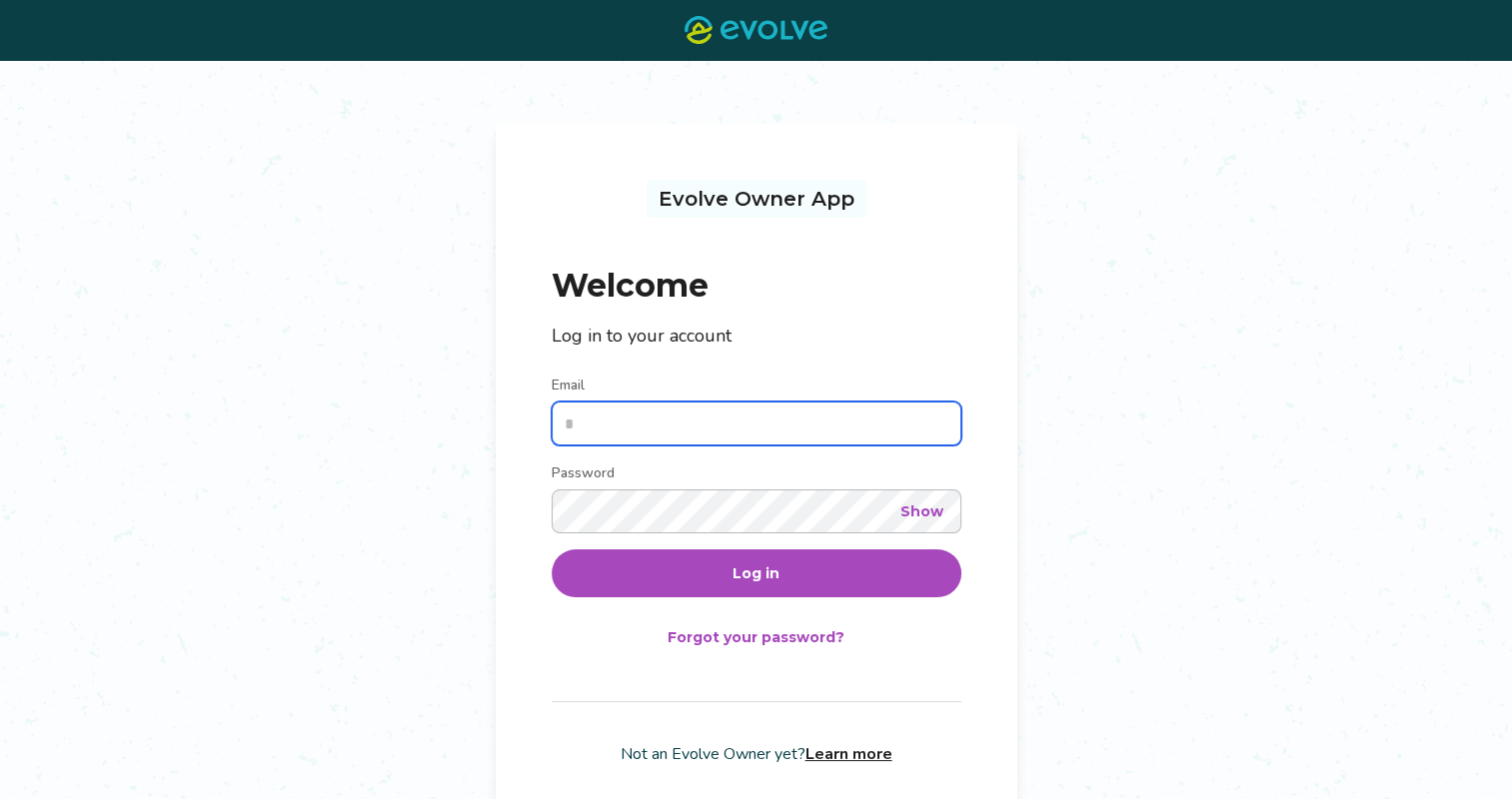 type on "**********" 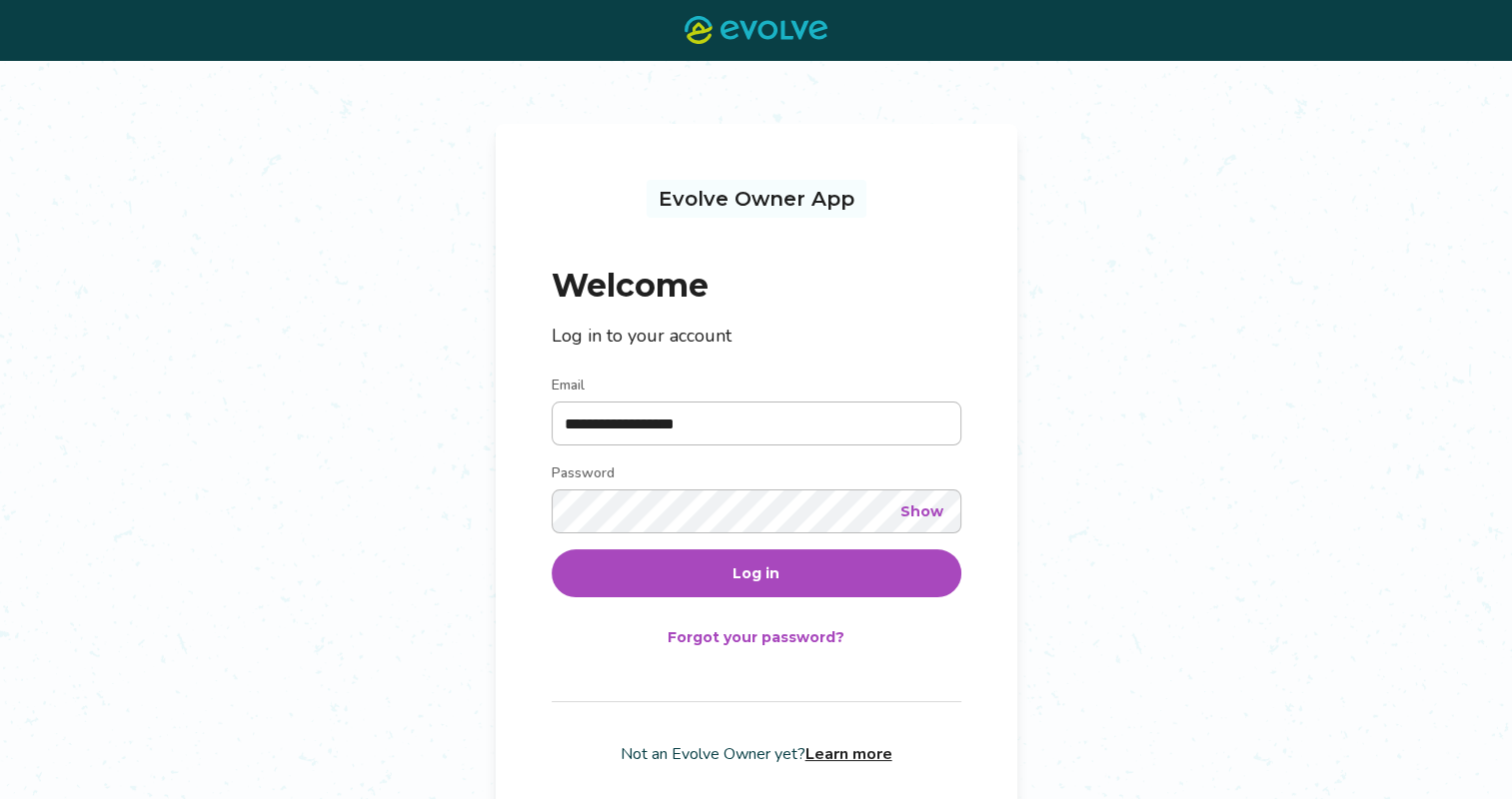click on "Log in" at bounding box center [756, 573] 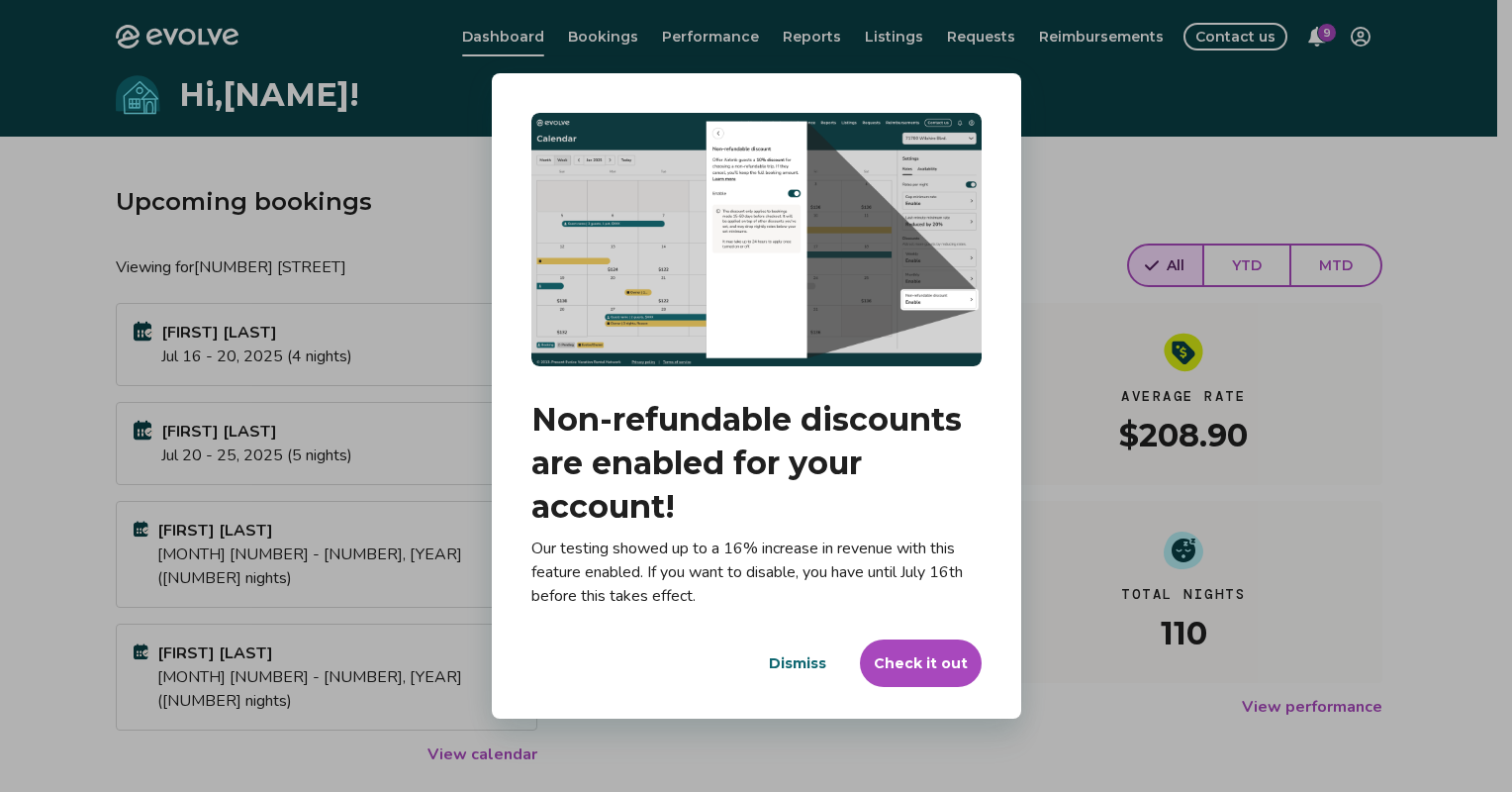 click on "Dismiss" at bounding box center [798, 663] 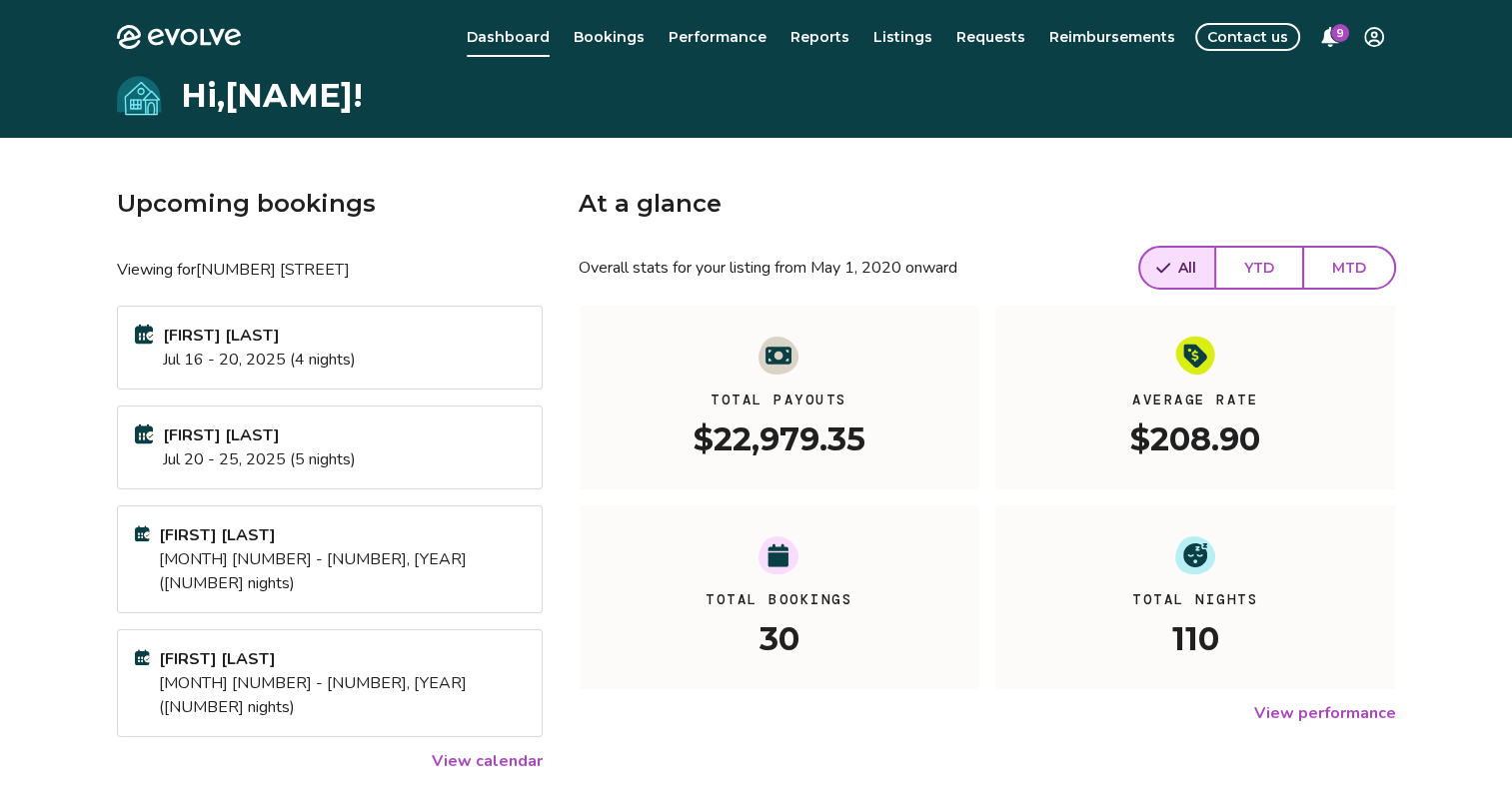 click on "View calendar" at bounding box center [487, 761] 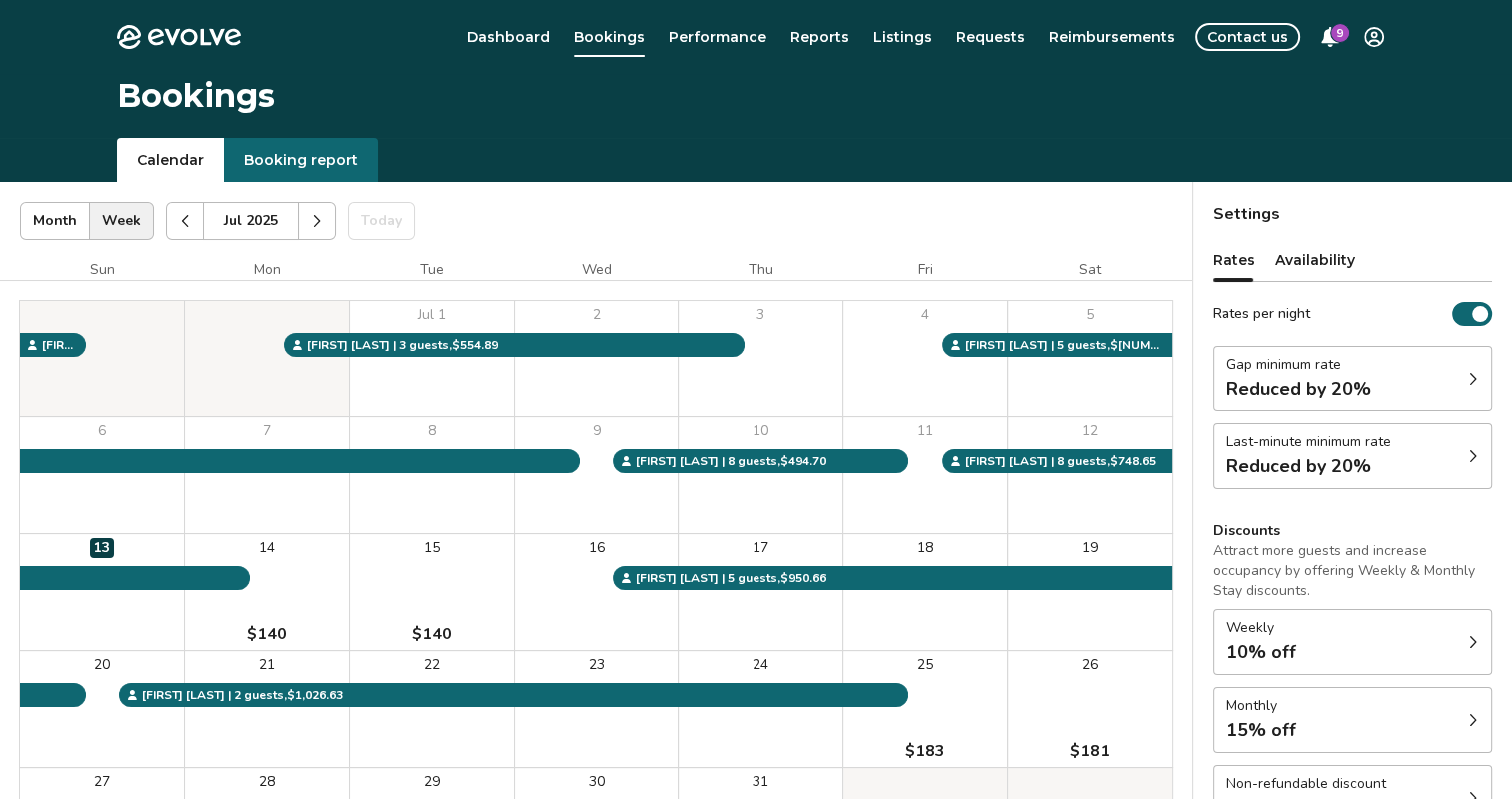 click at bounding box center (317, 221) 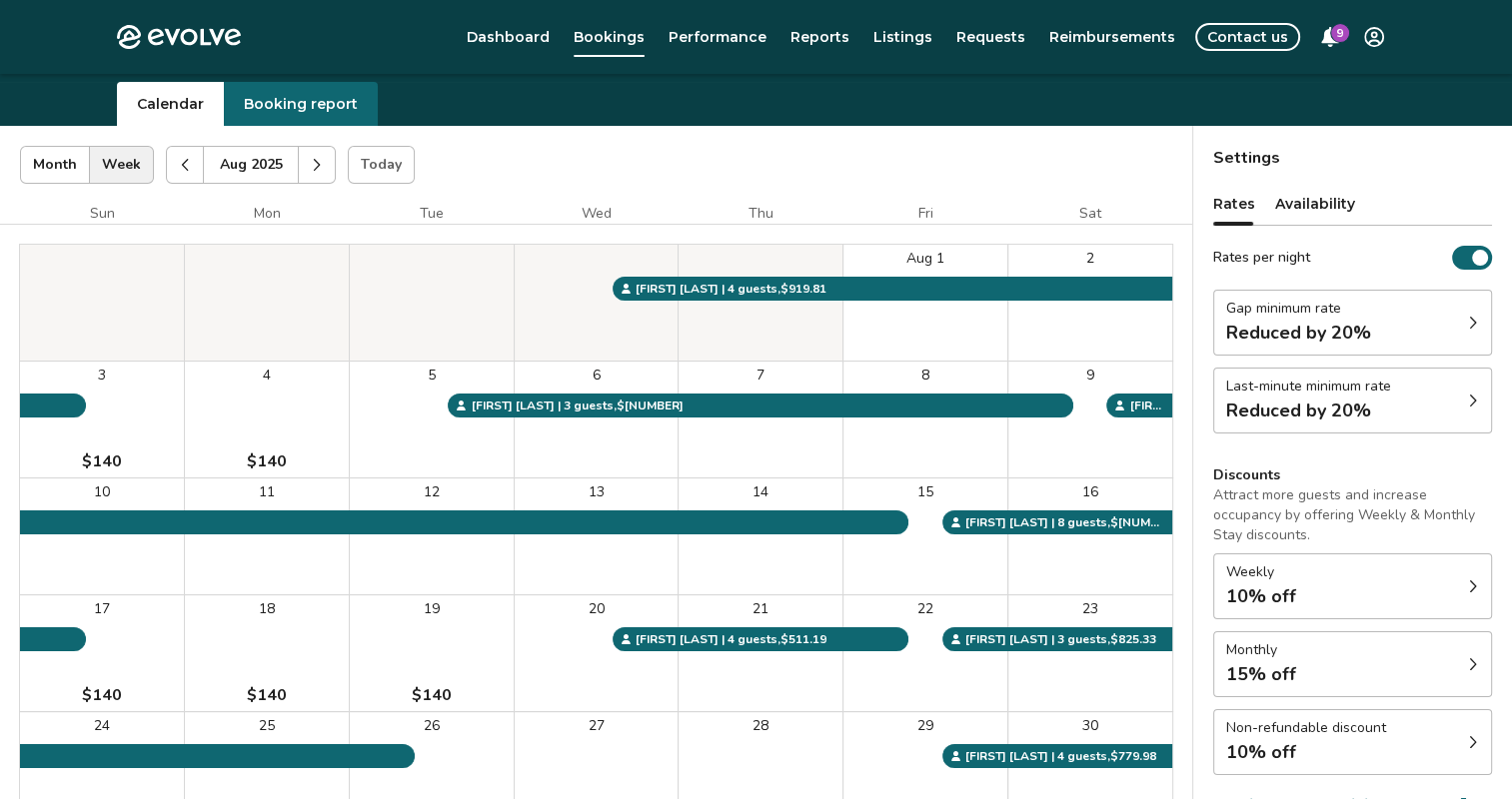 scroll, scrollTop: 100, scrollLeft: 0, axis: vertical 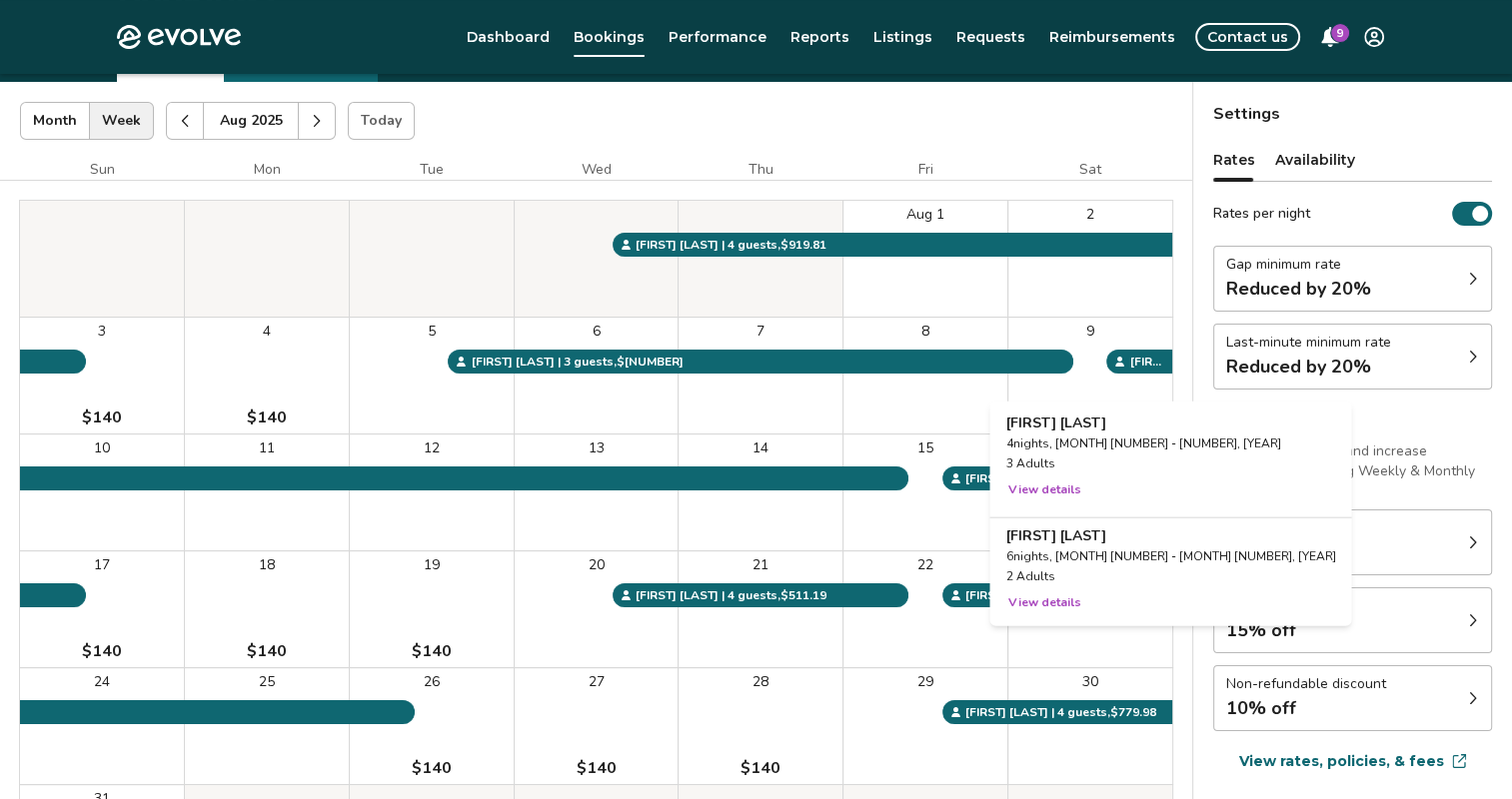 click on "9" at bounding box center [1090, 376] 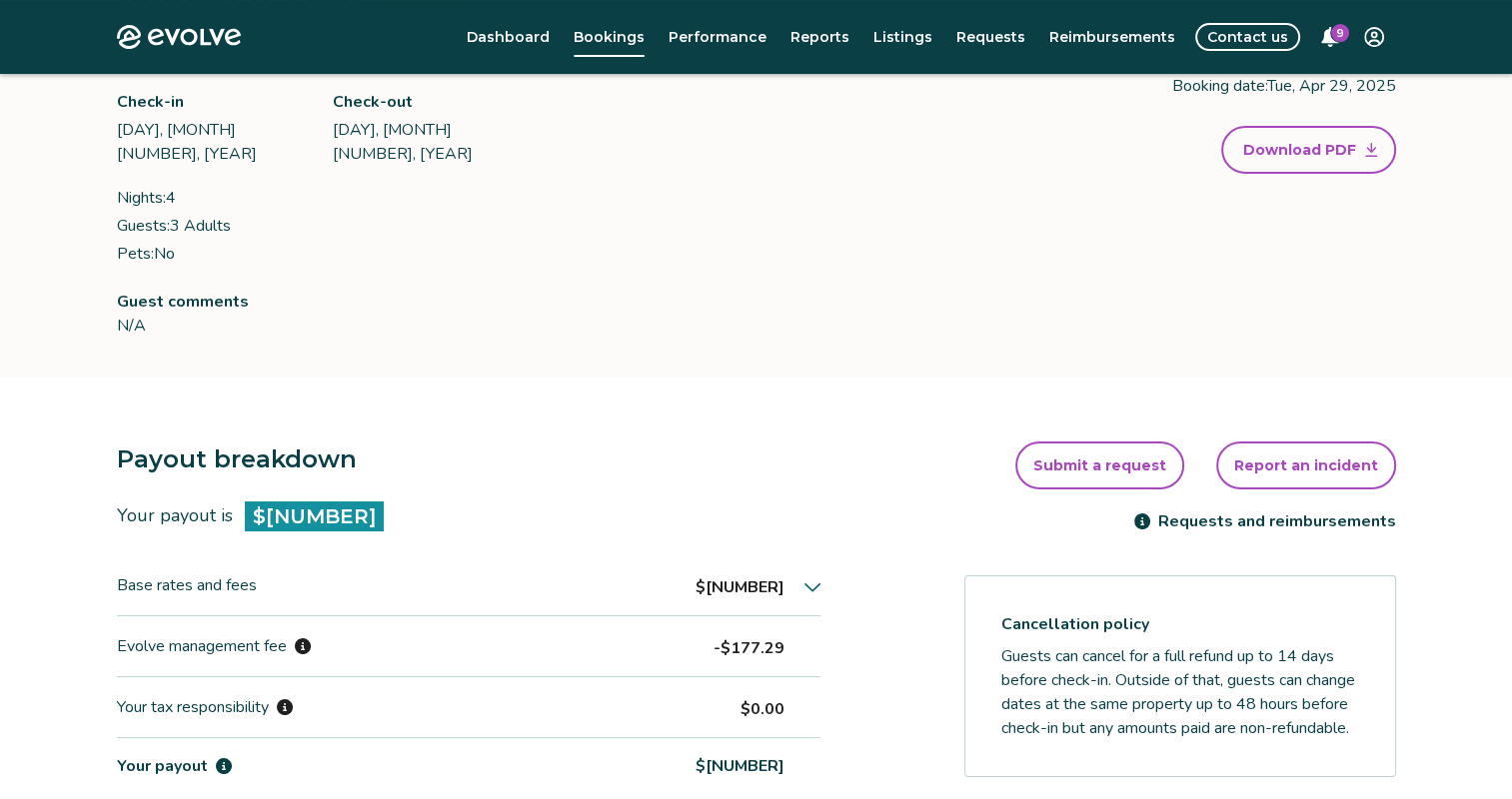 scroll, scrollTop: 100, scrollLeft: 0, axis: vertical 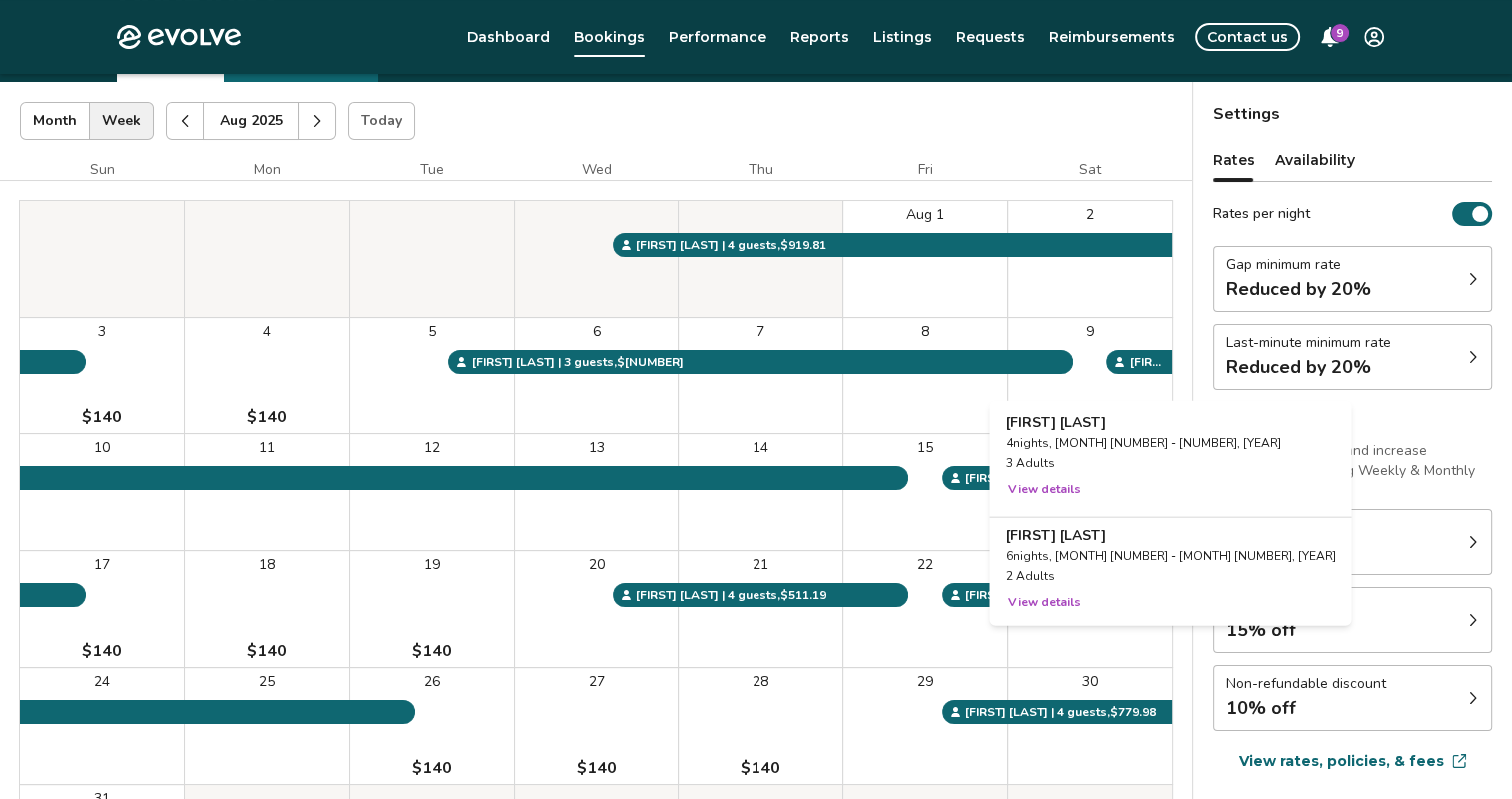 click on "9" at bounding box center [1090, 376] 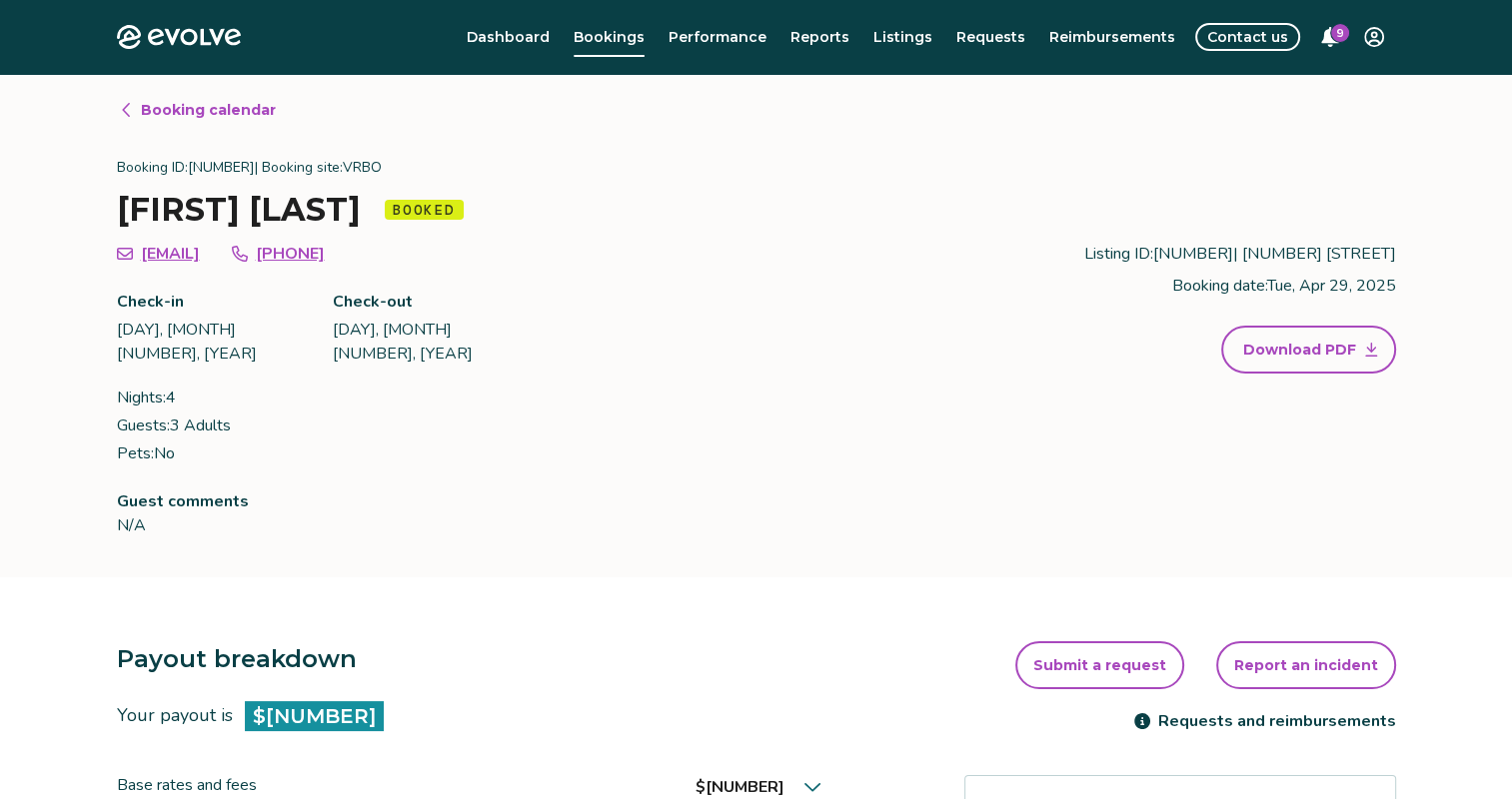 scroll, scrollTop: 100, scrollLeft: 0, axis: vertical 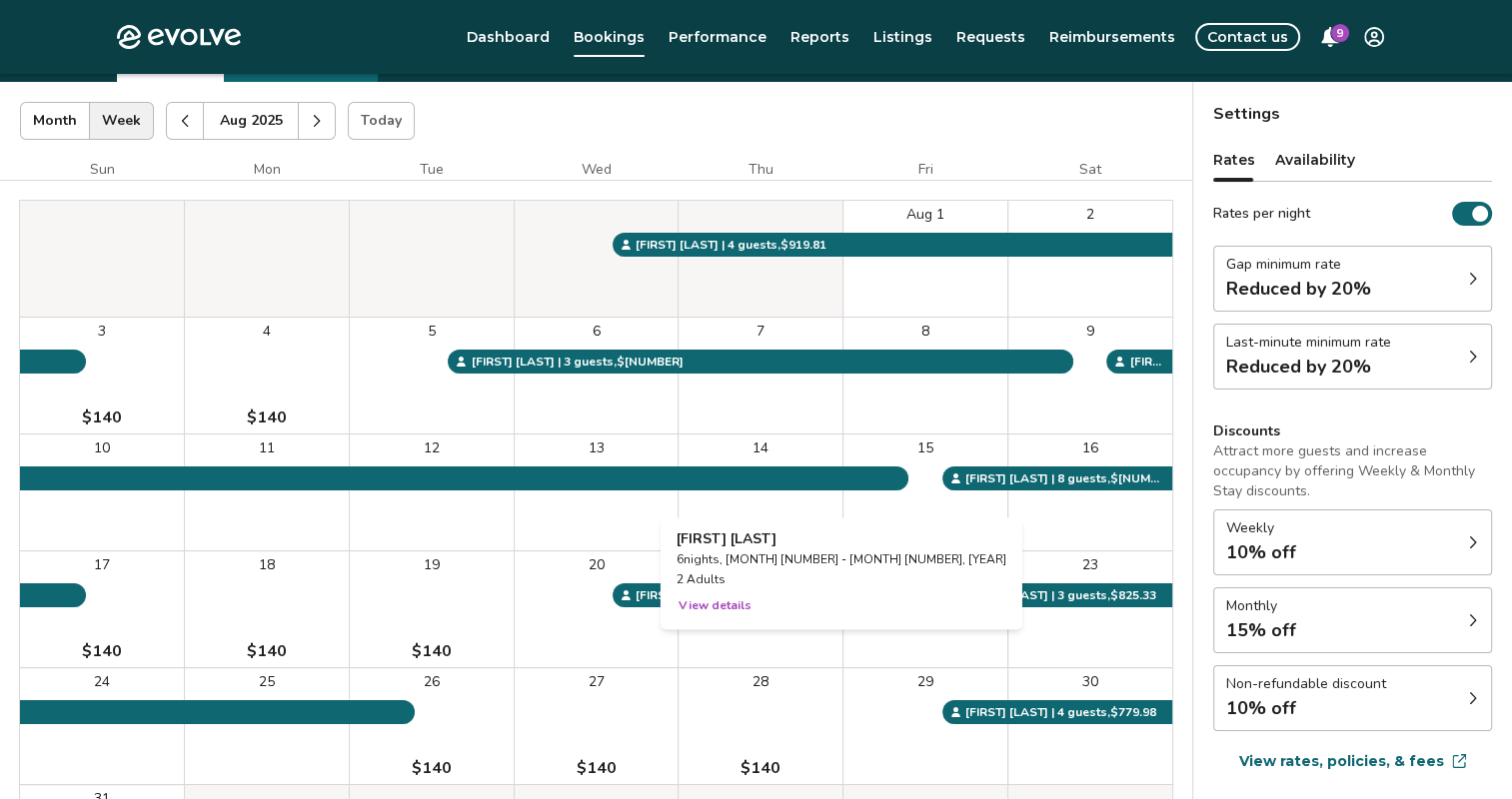 click on "14" at bounding box center [760, 492] 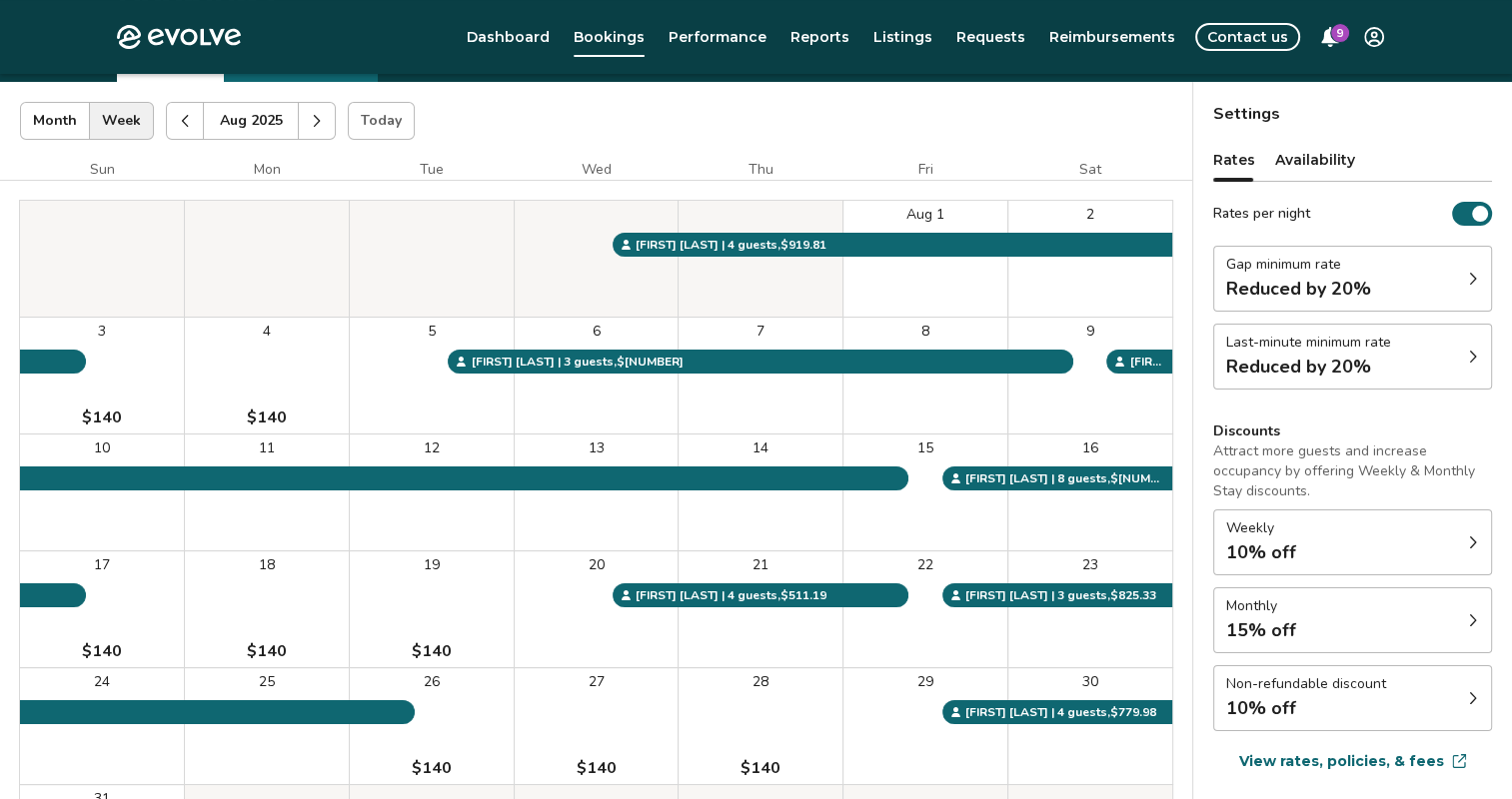 click at bounding box center (185, 121) 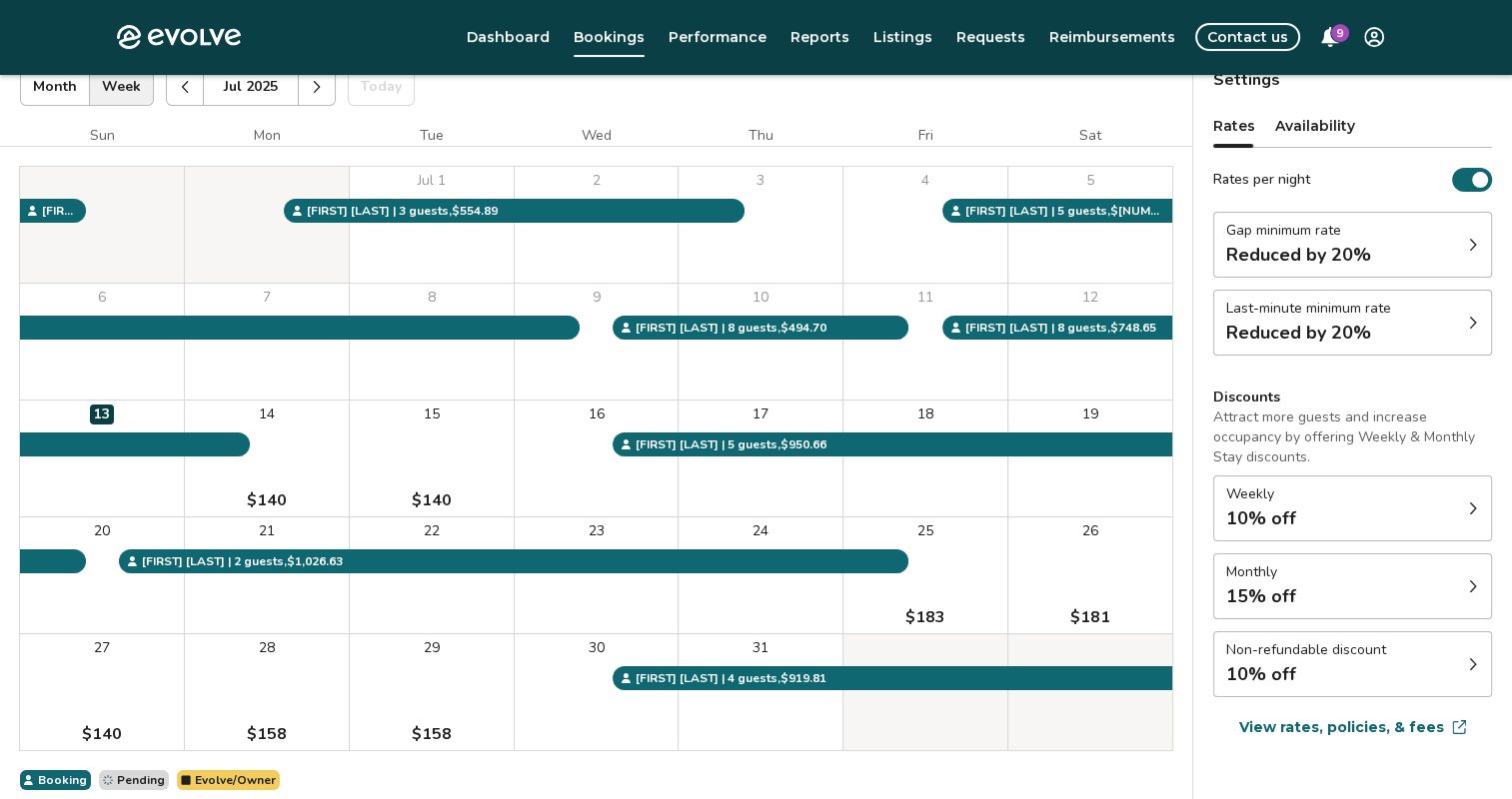 scroll, scrollTop: 100, scrollLeft: 0, axis: vertical 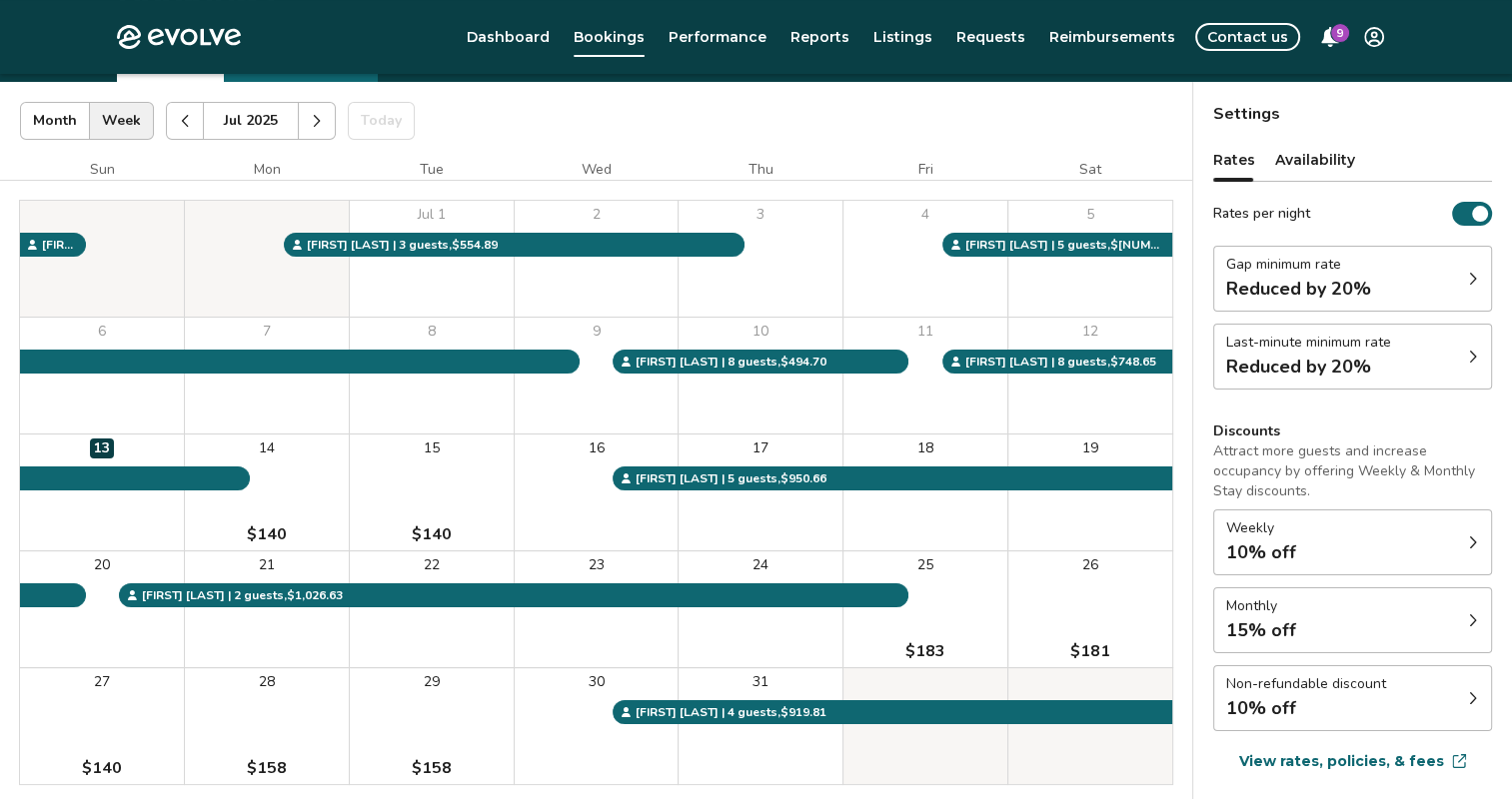 click on "Jul 2025" at bounding box center [251, 121] 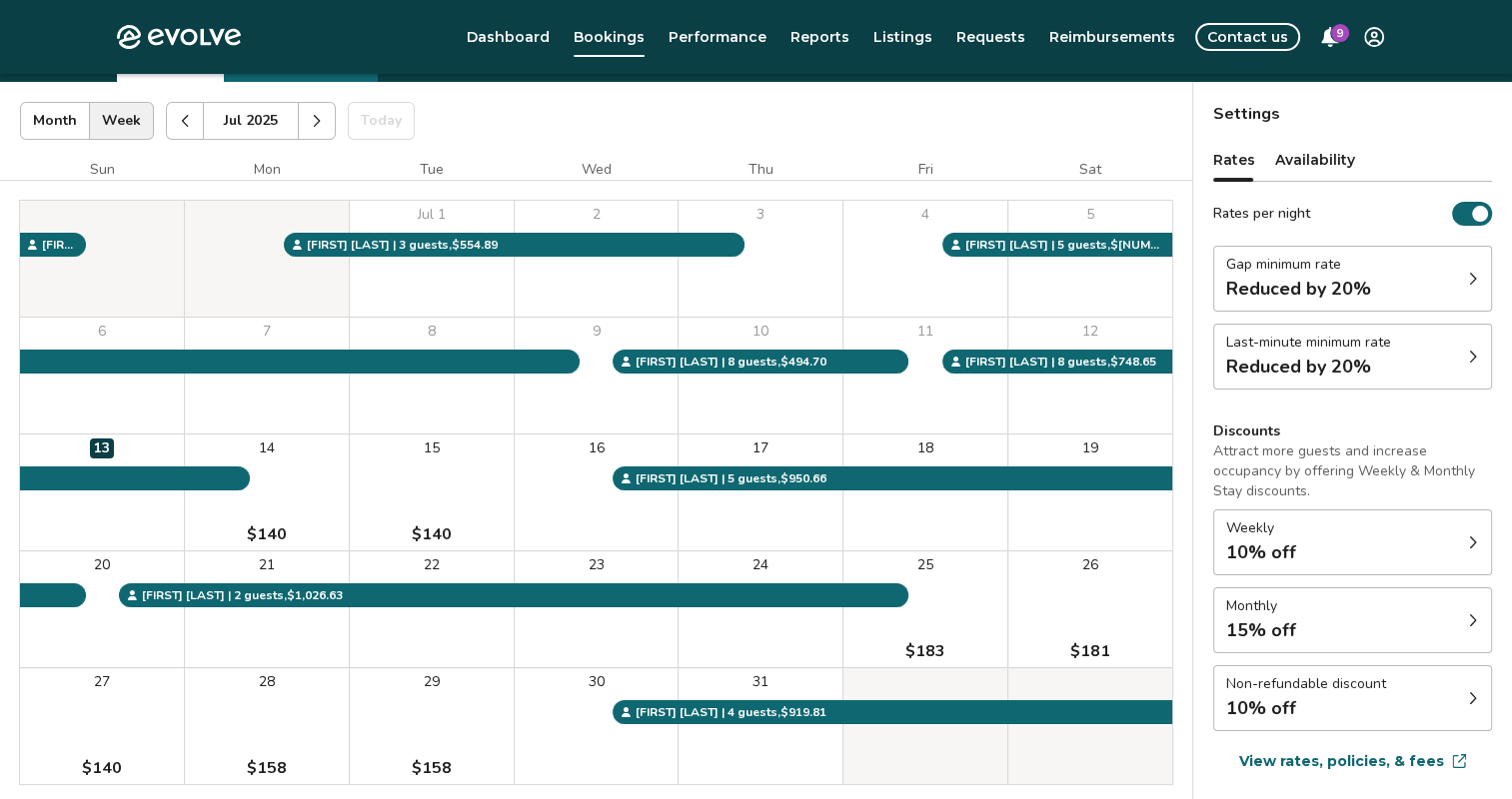 click at bounding box center (317, 121) 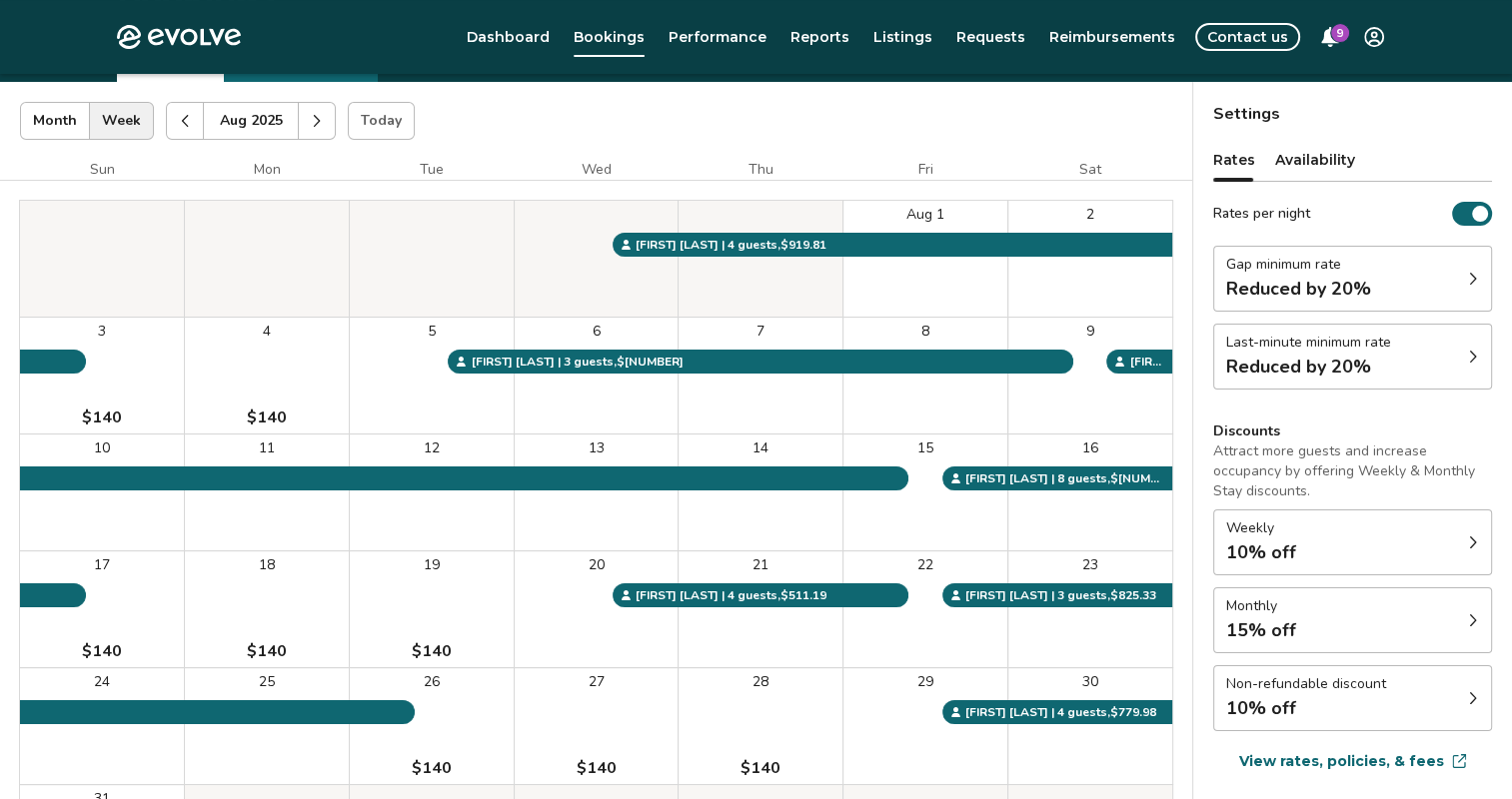 click at bounding box center [317, 121] 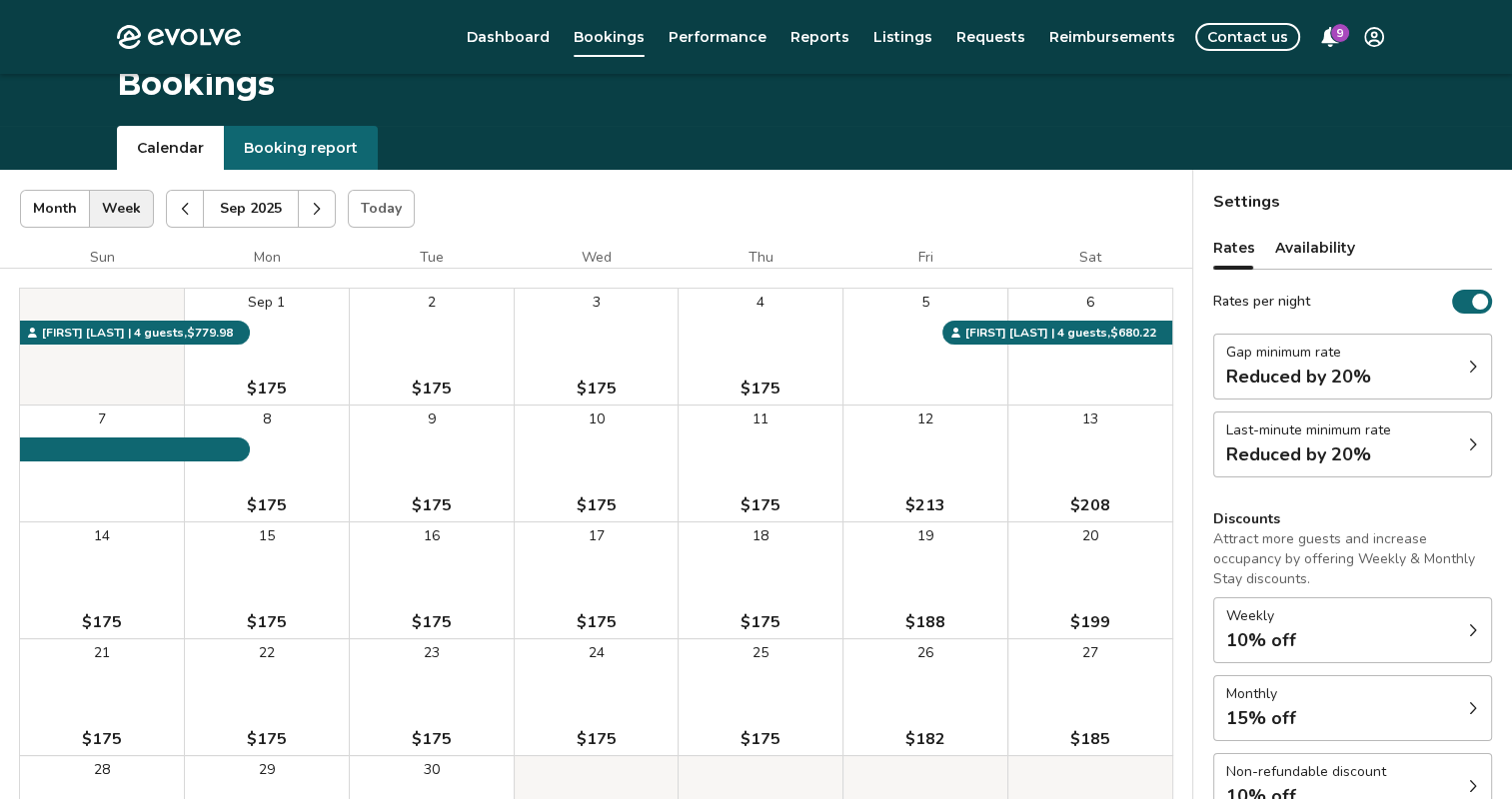 scroll, scrollTop: 0, scrollLeft: 0, axis: both 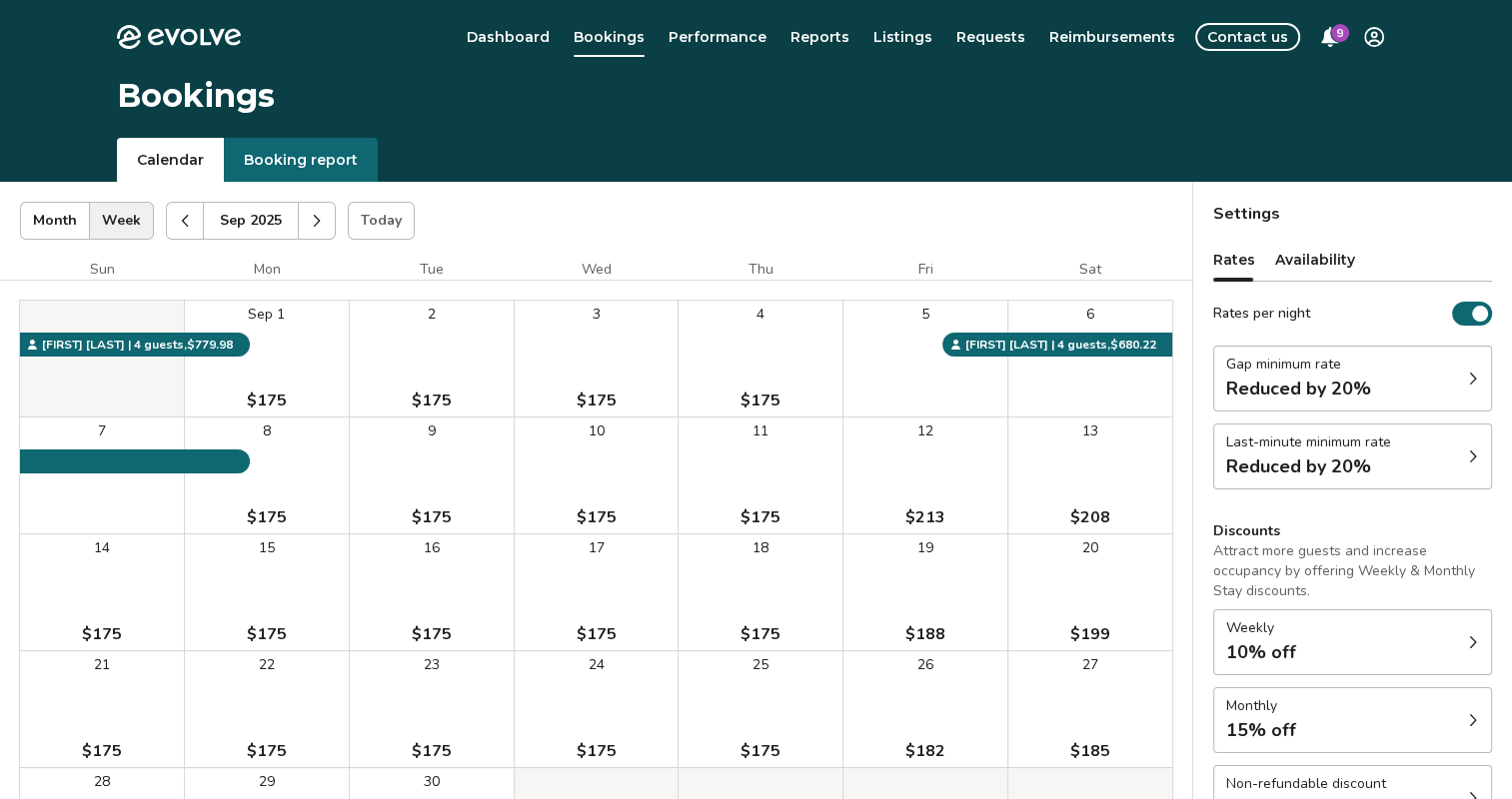 drag, startPoint x: 1351, startPoint y: 52, endPoint x: 1359, endPoint y: 44, distance: 11.313708 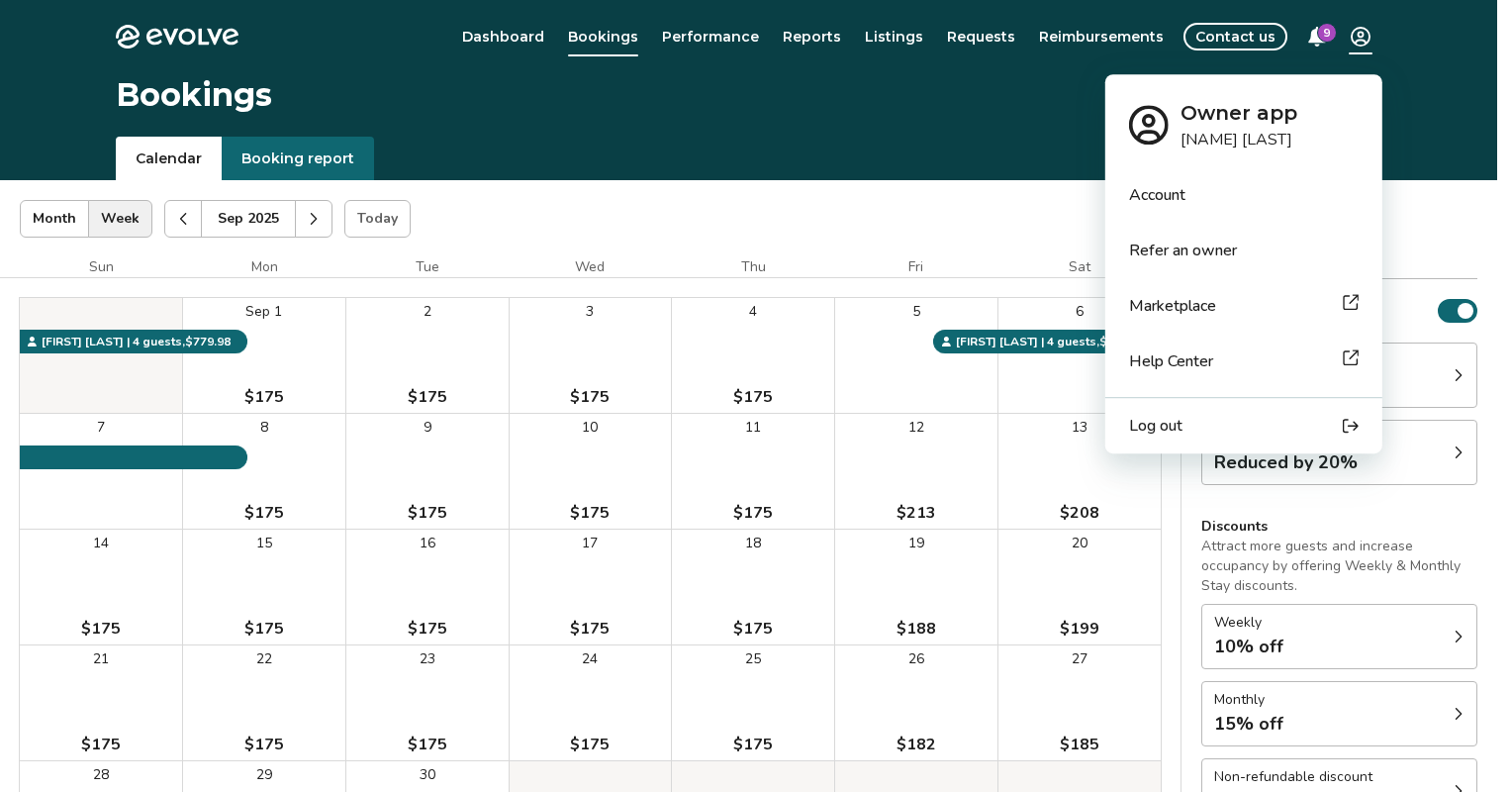 click on "Log out" at bounding box center [1156, 426] 